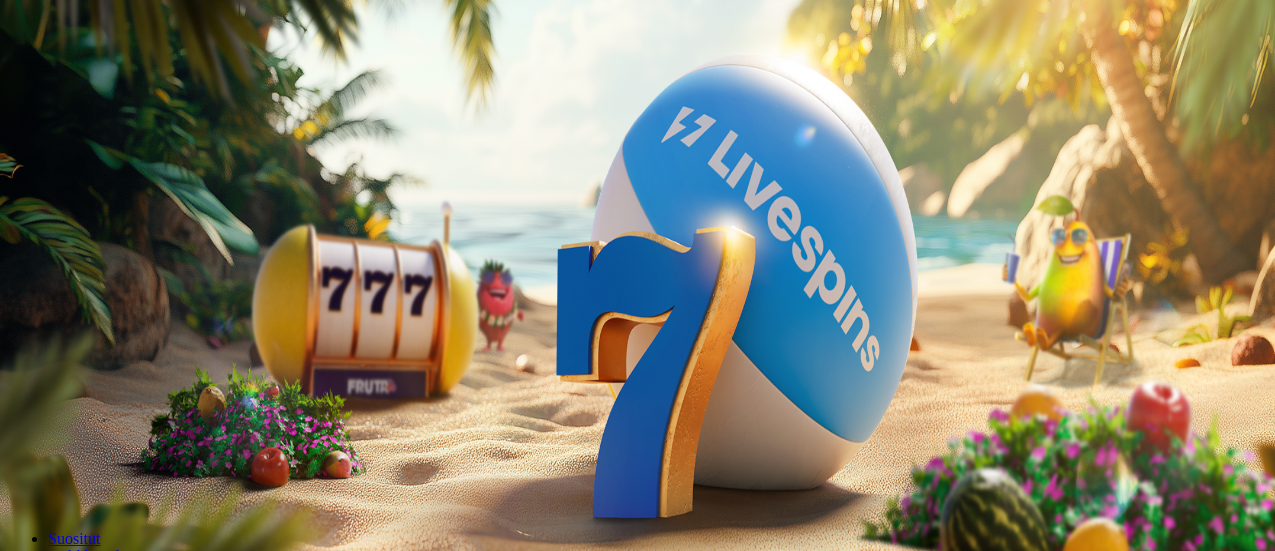 scroll, scrollTop: 0, scrollLeft: 0, axis: both 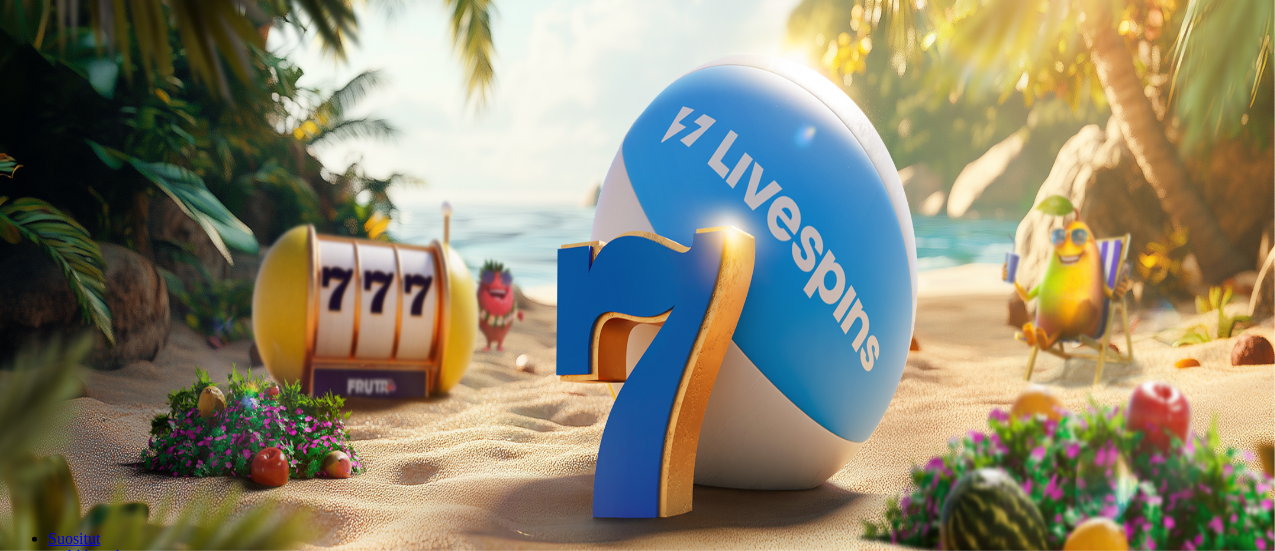 click at bounding box center [16, 471] 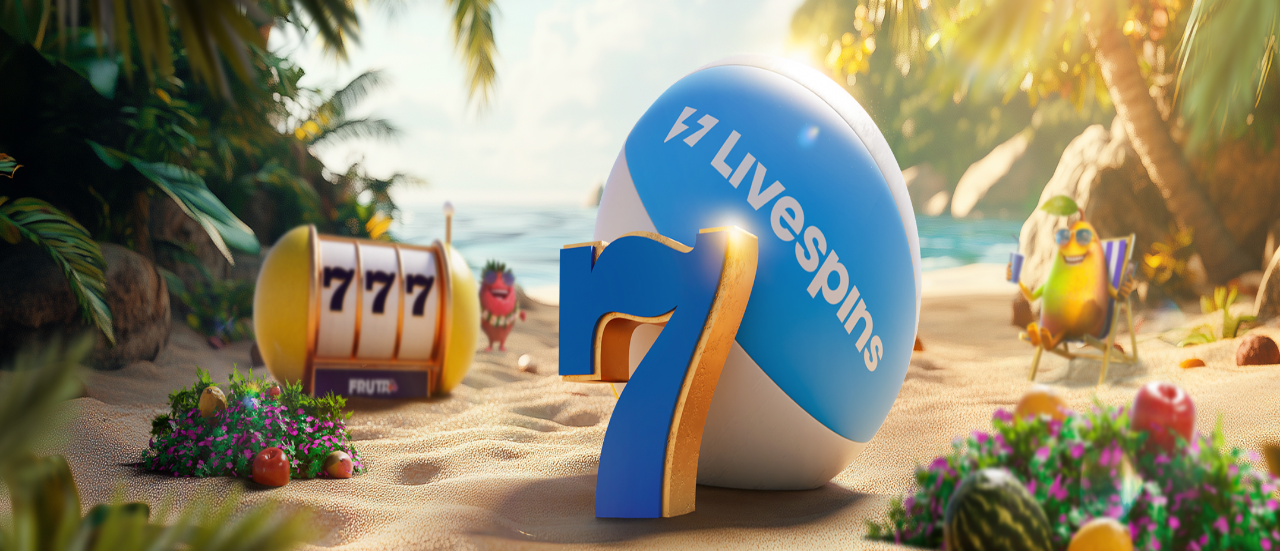 click on "Ymmärrän" at bounding box center [151, 5437] 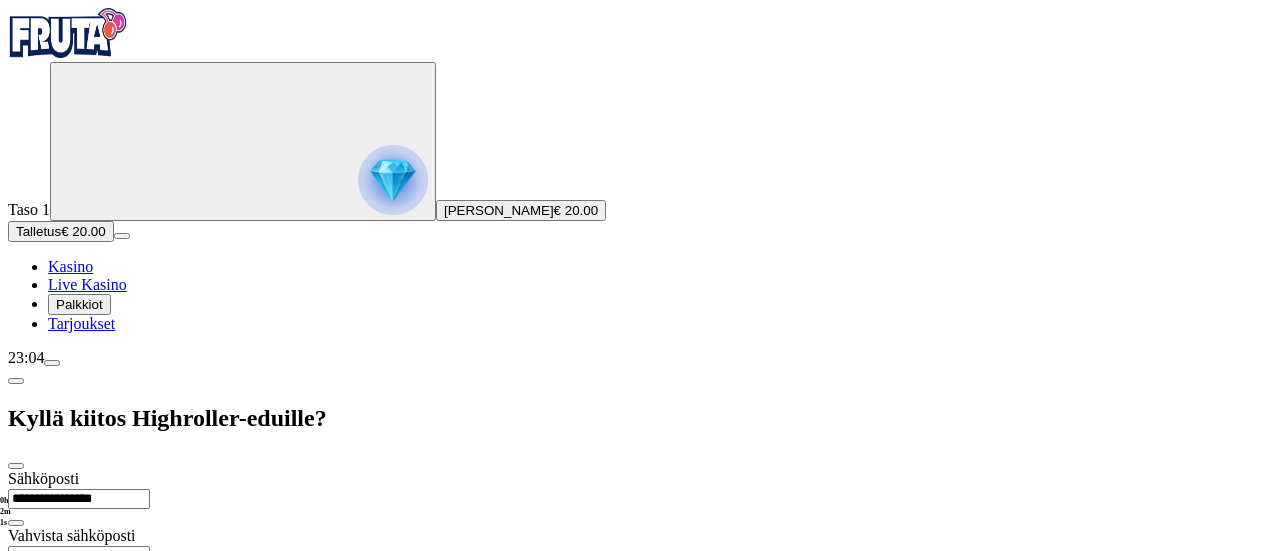 type on "**********" 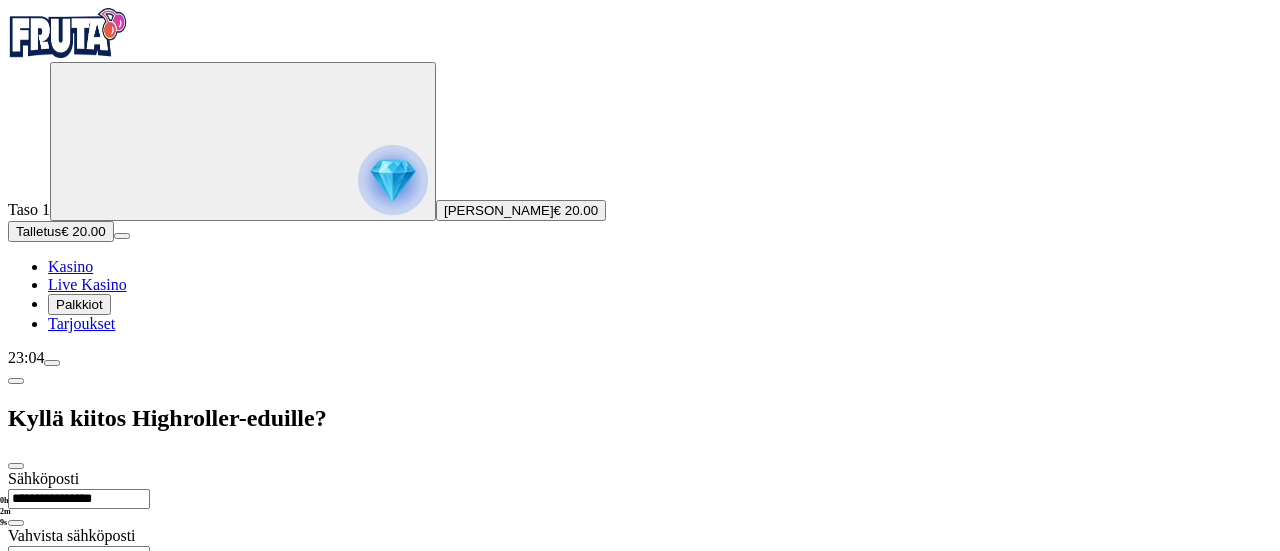type on "**********" 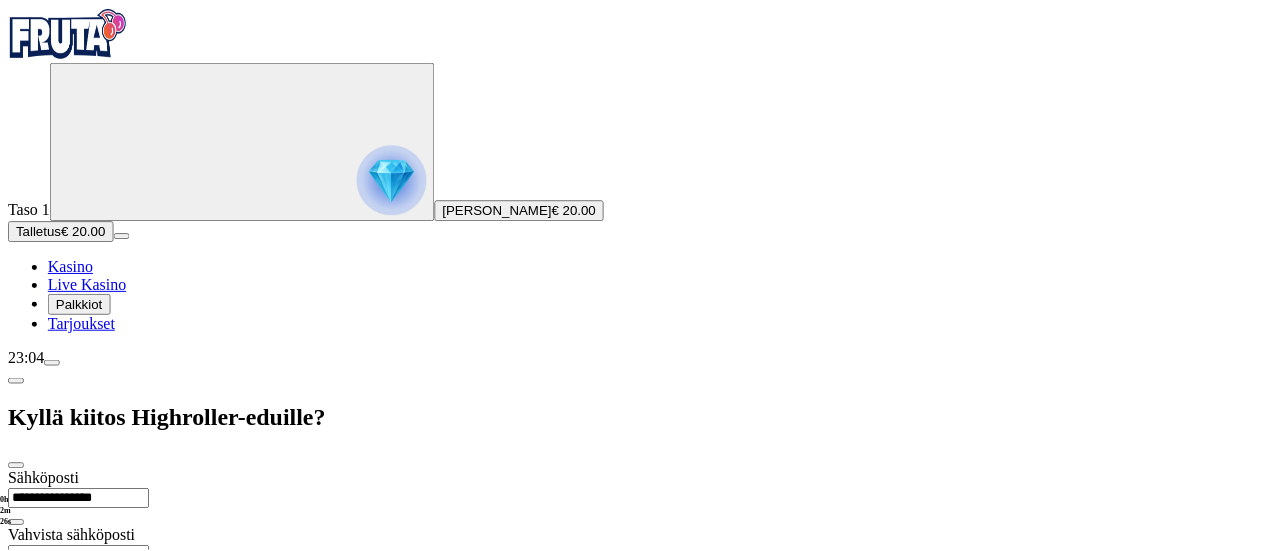 scroll, scrollTop: 87, scrollLeft: 0, axis: vertical 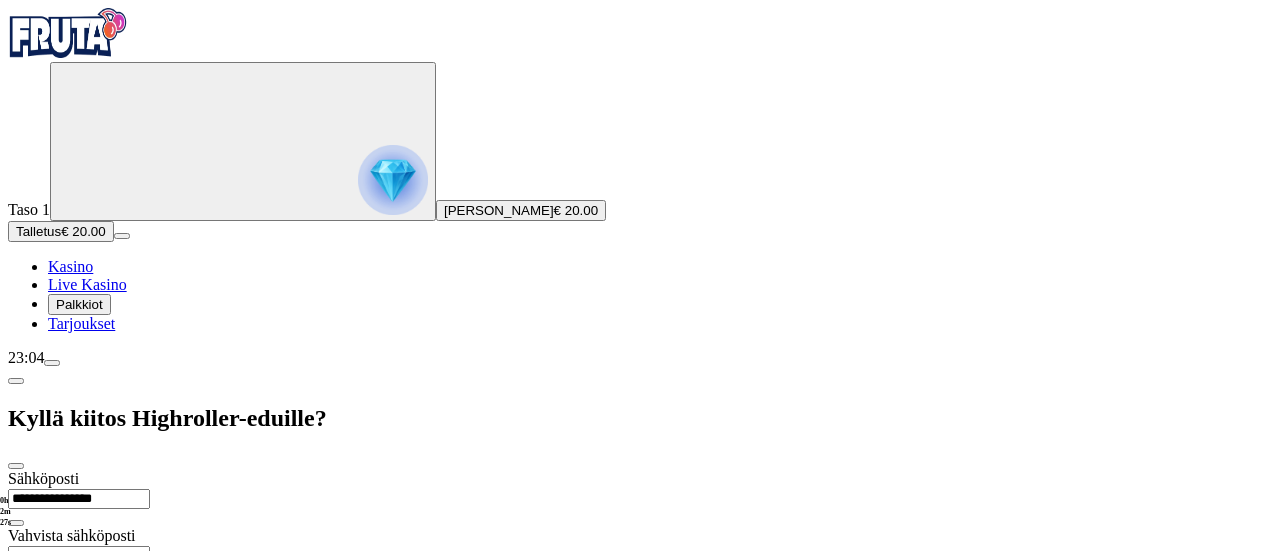 type on "*********" 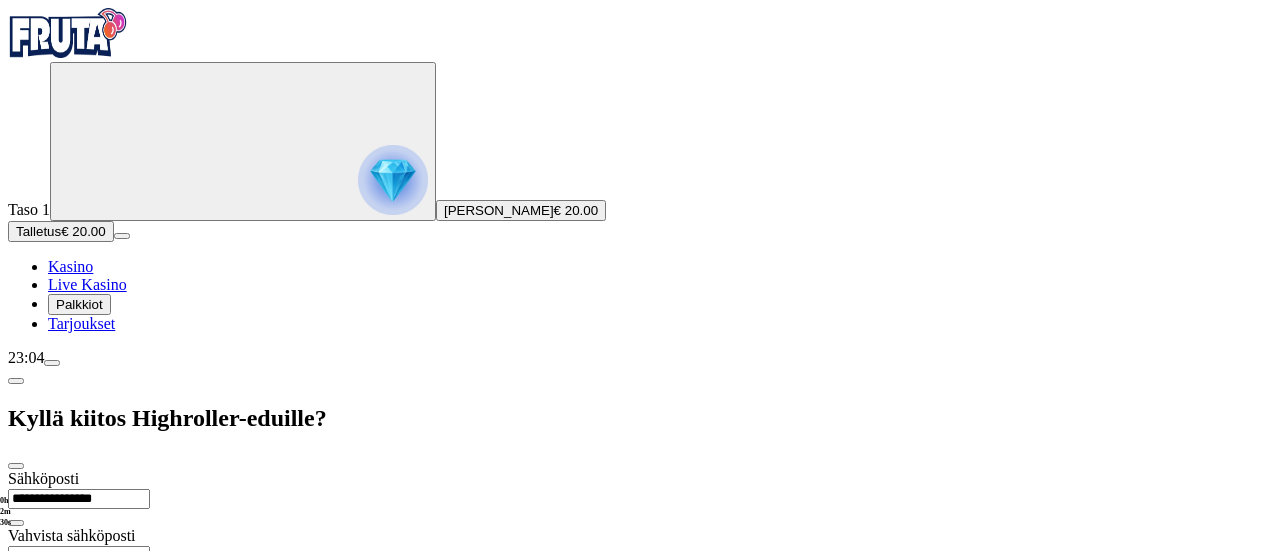 click on "Jatka" at bounding box center [32, 807] 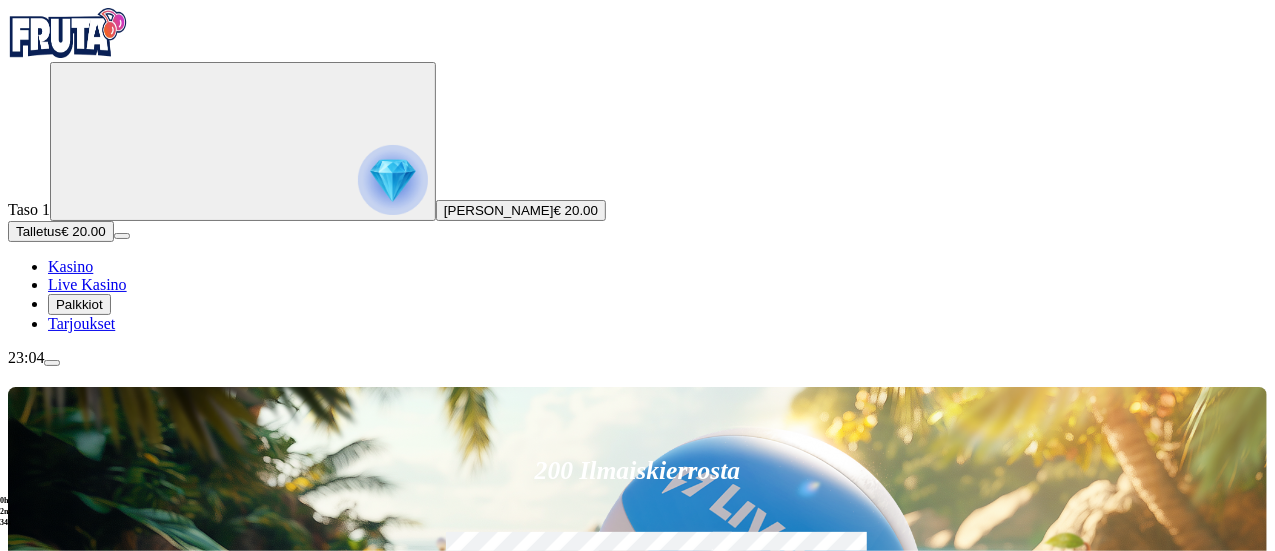 click on "Myöhemmin" at bounding box center (178, 15754) 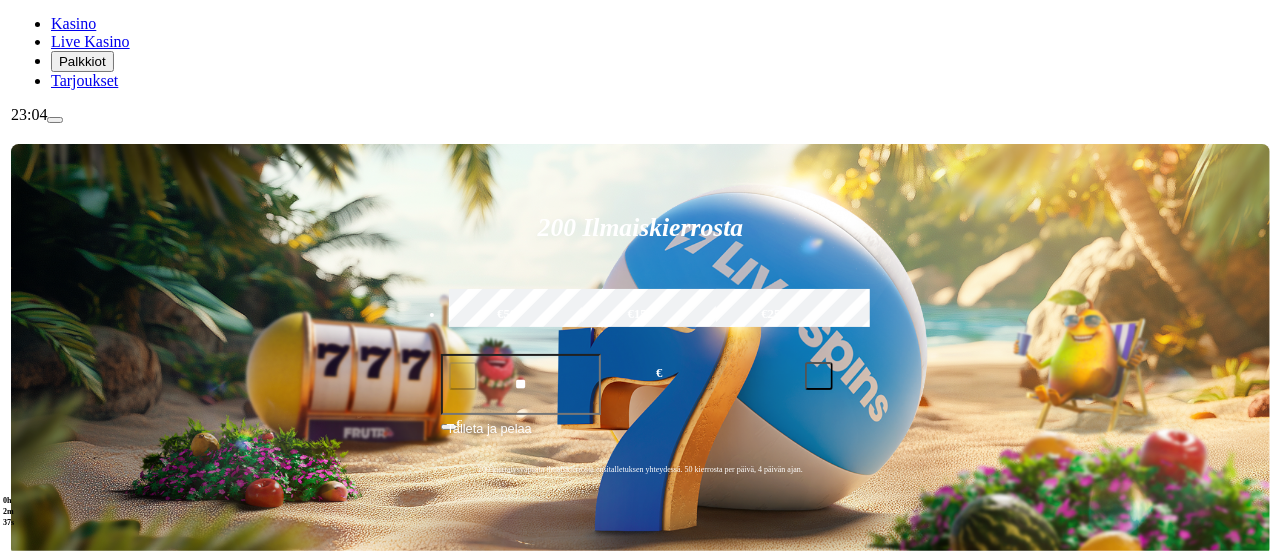 scroll, scrollTop: 246, scrollLeft: 0, axis: vertical 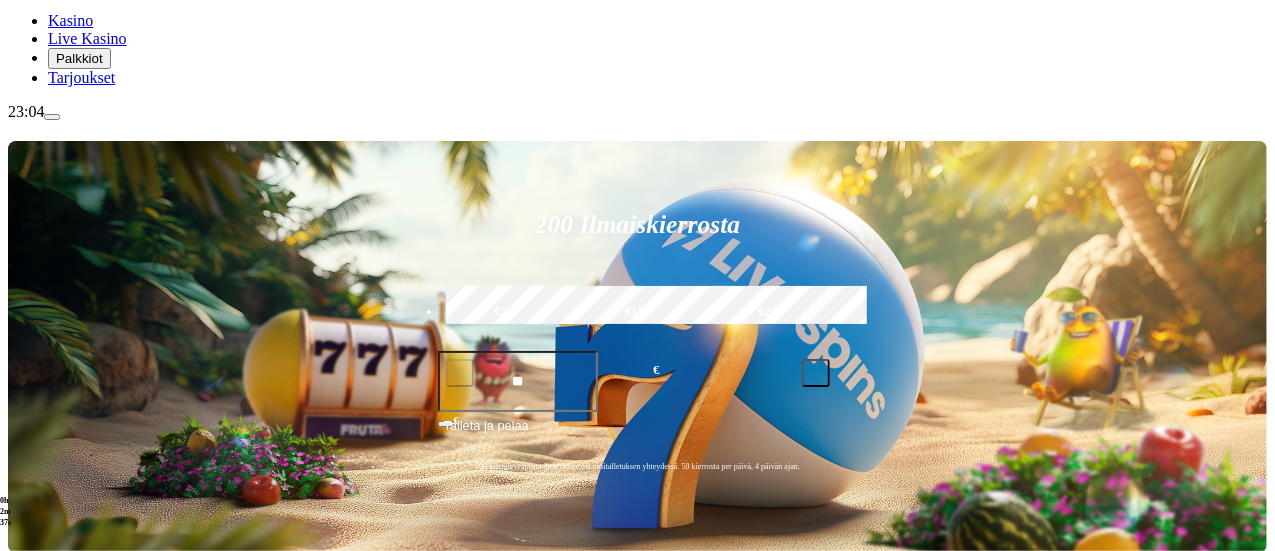 click at bounding box center [393, -66] 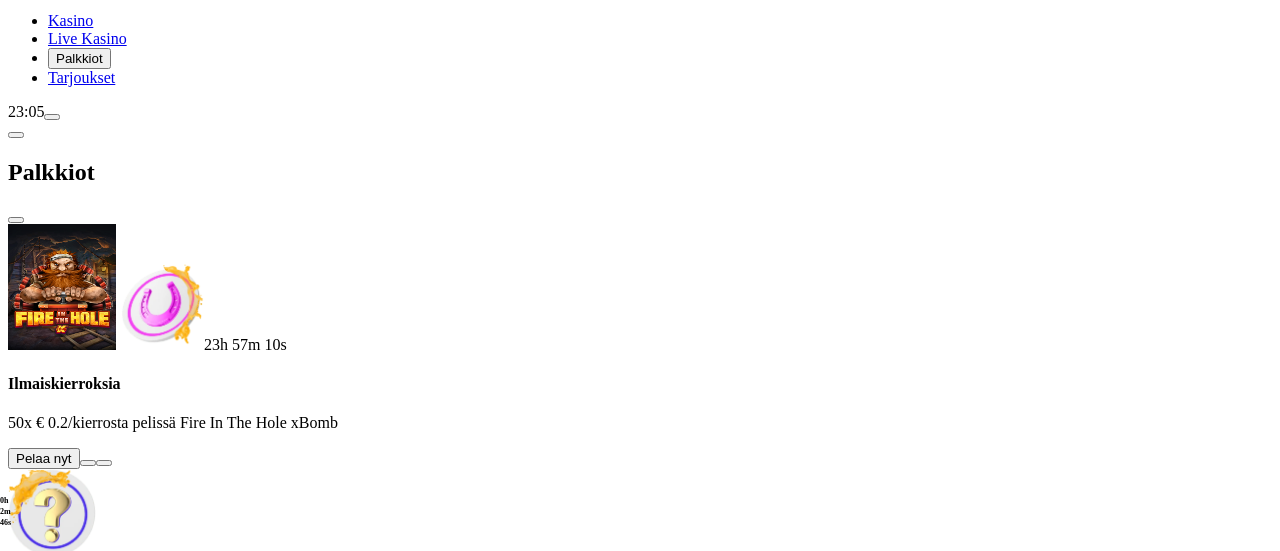 click at bounding box center (88, 463) 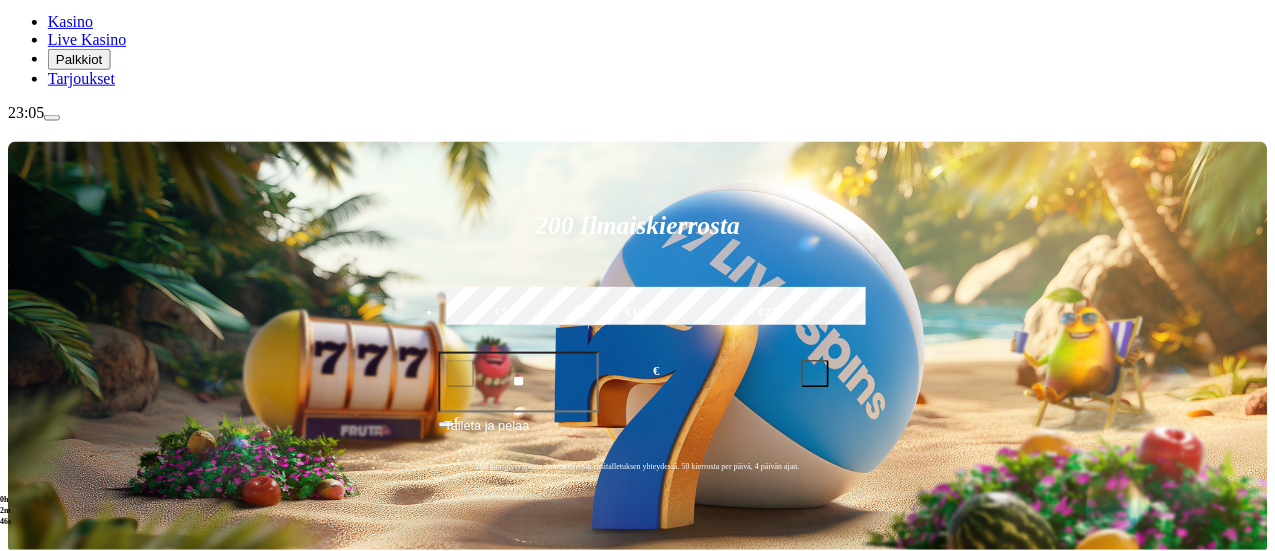 scroll, scrollTop: 0, scrollLeft: 0, axis: both 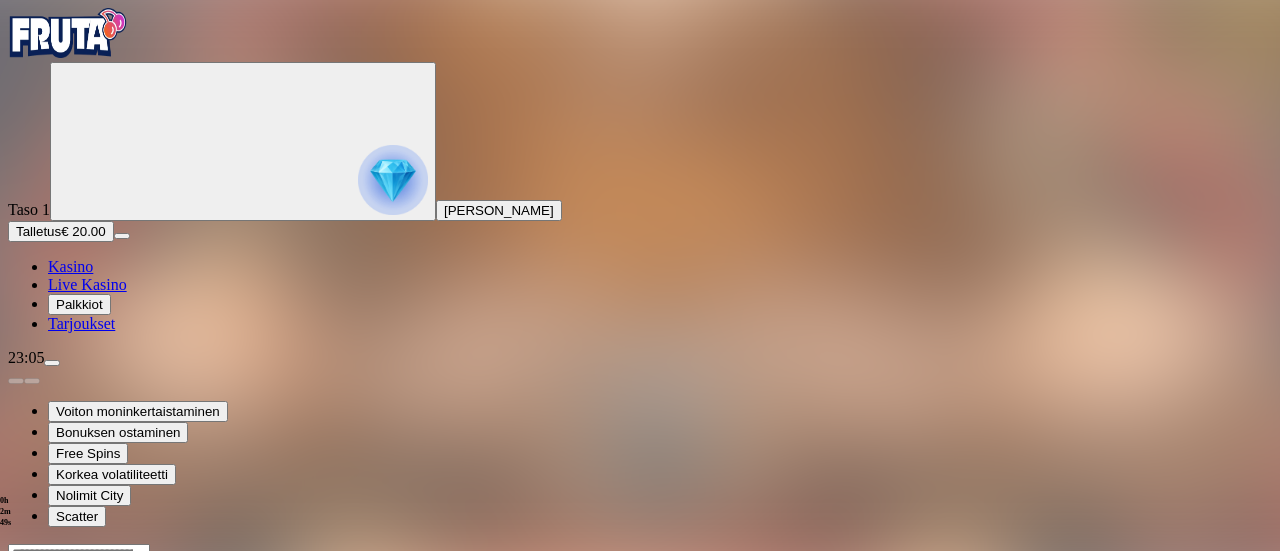 click at bounding box center [640, 641] 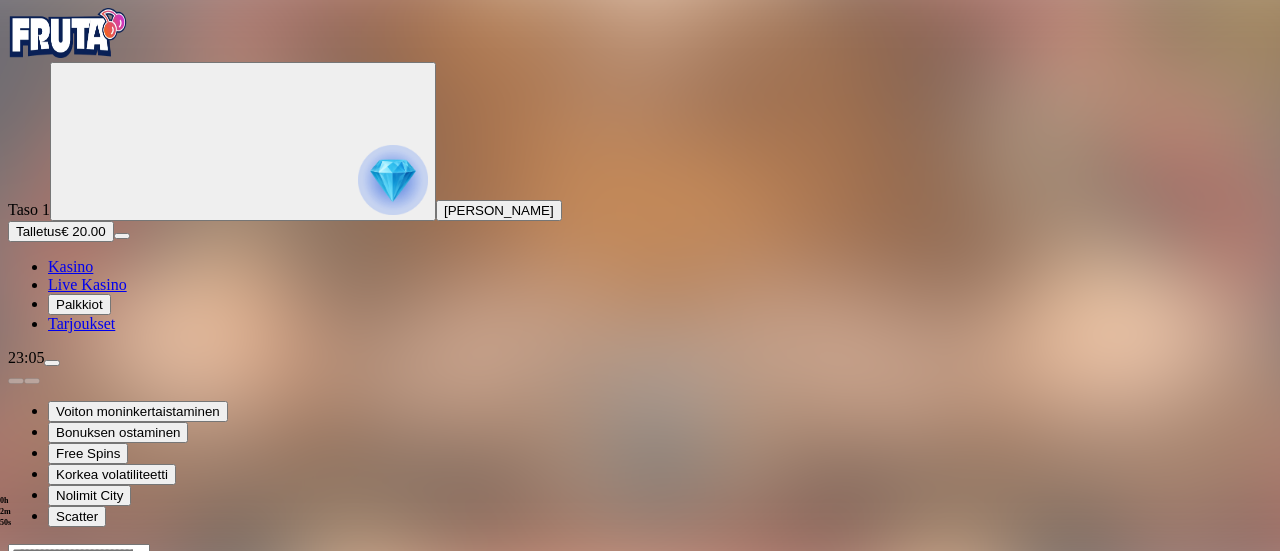 click at bounding box center [48, 736] 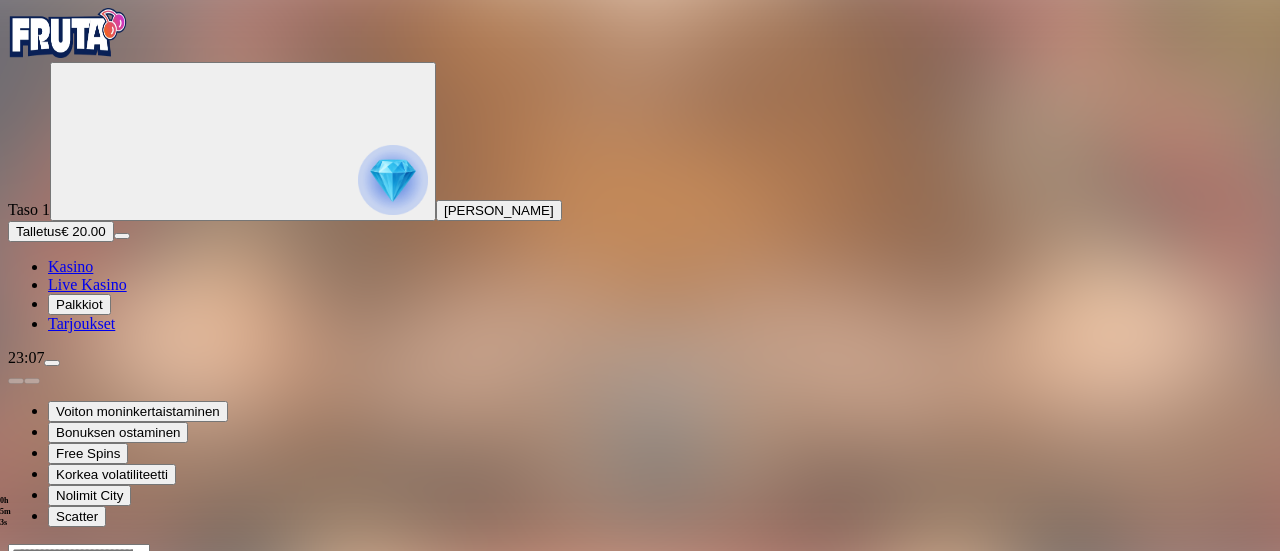click at bounding box center (16, 736) 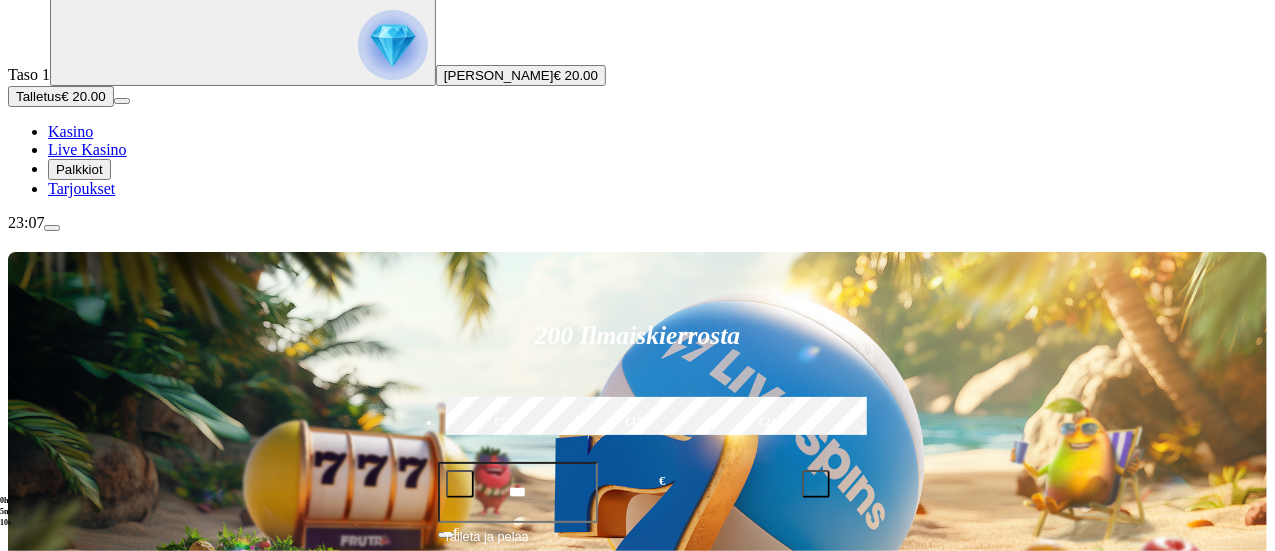 scroll, scrollTop: 133, scrollLeft: 0, axis: vertical 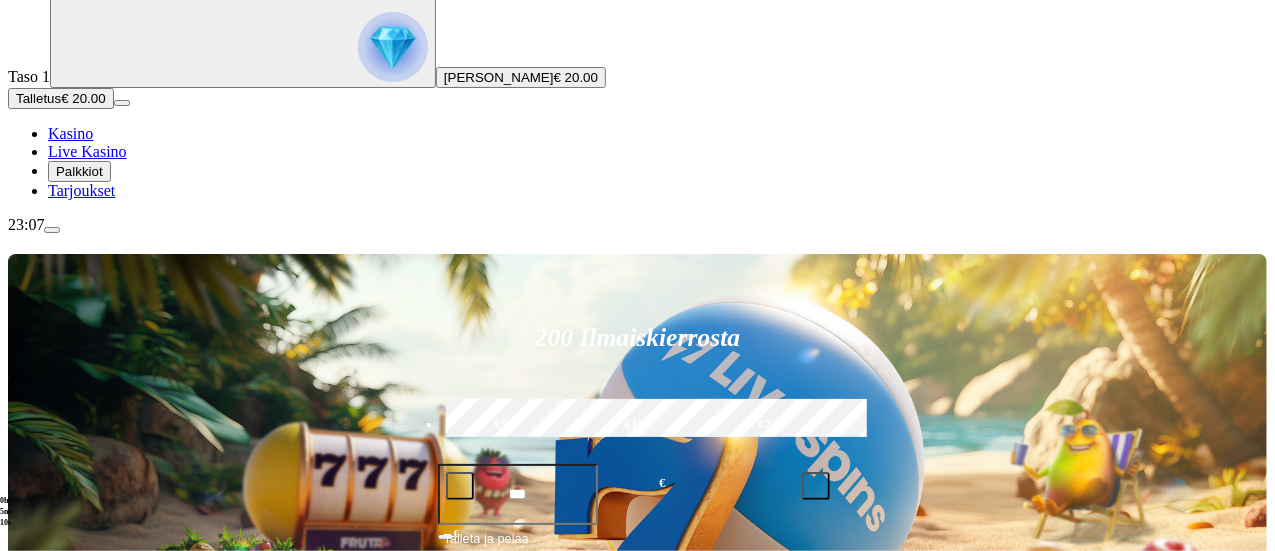 click at bounding box center (1046, 764) 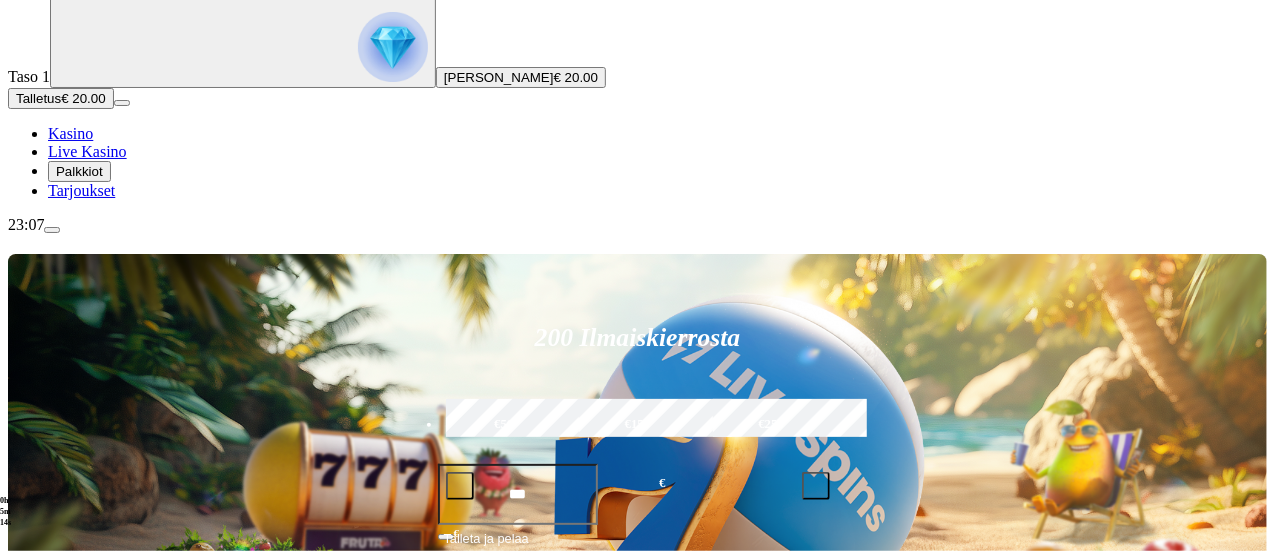 scroll, scrollTop: 295, scrollLeft: 0, axis: vertical 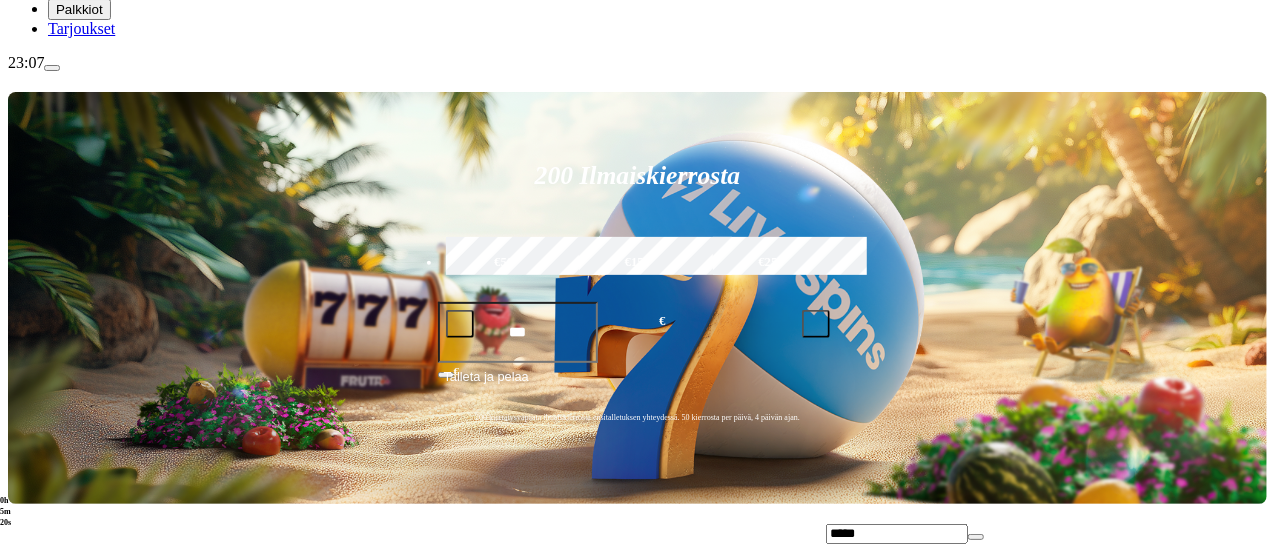 type on "*****" 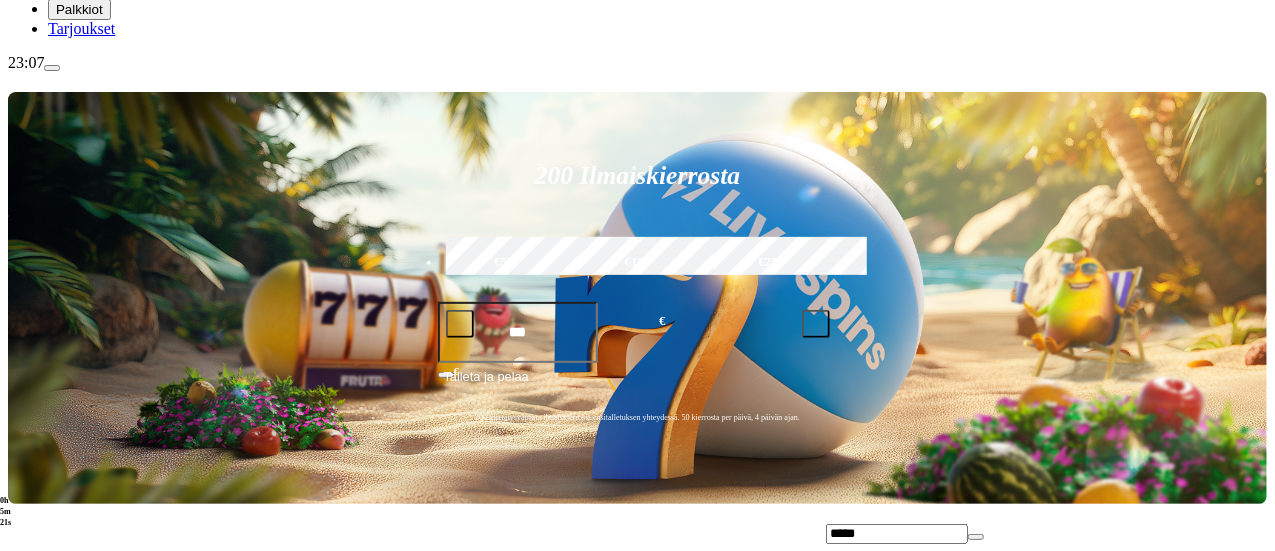 scroll, scrollTop: 0, scrollLeft: 0, axis: both 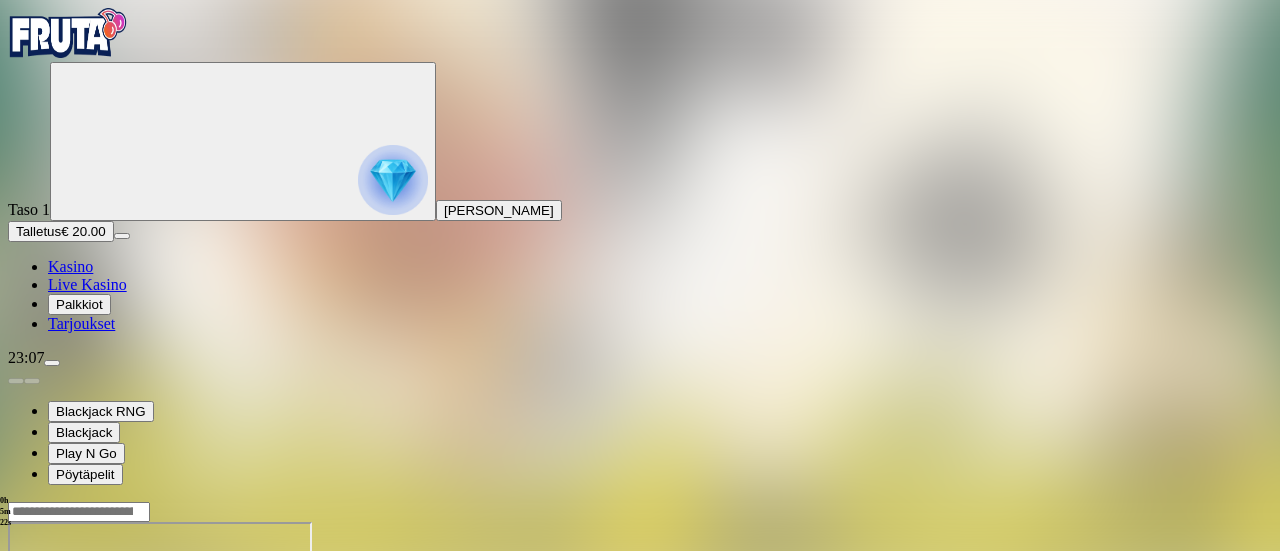 click at bounding box center [48, 694] 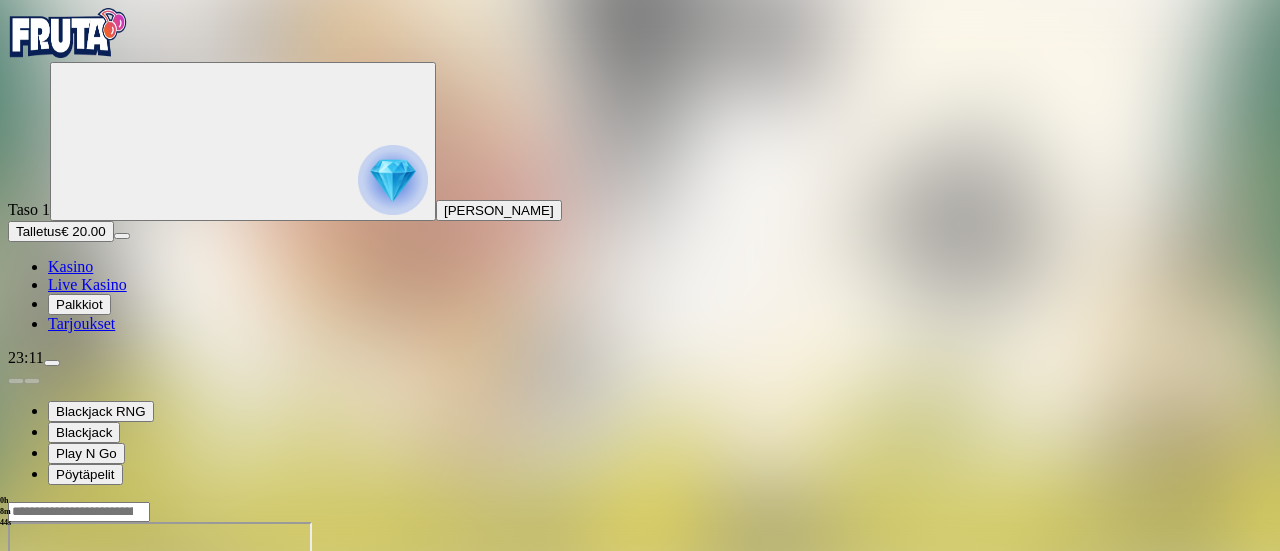click at bounding box center (16, 694) 